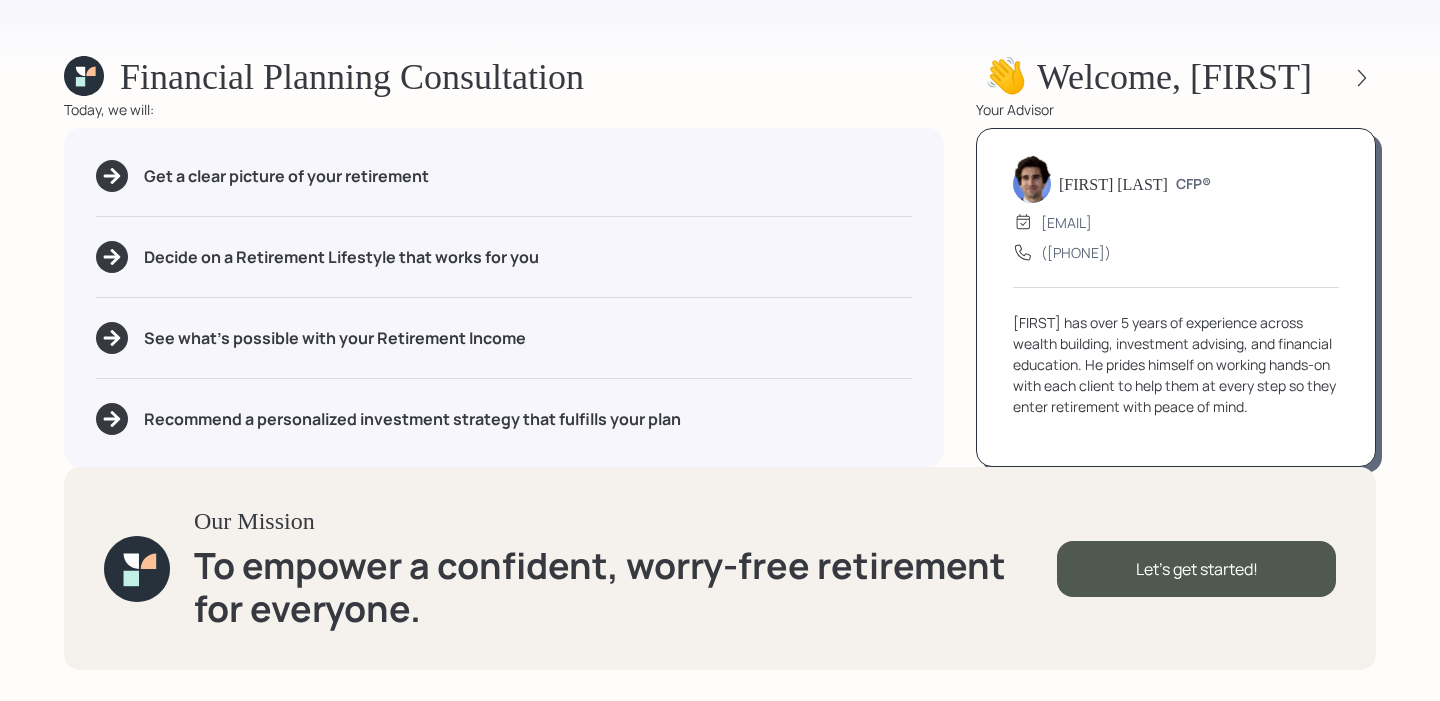 scroll, scrollTop: 0, scrollLeft: 0, axis: both 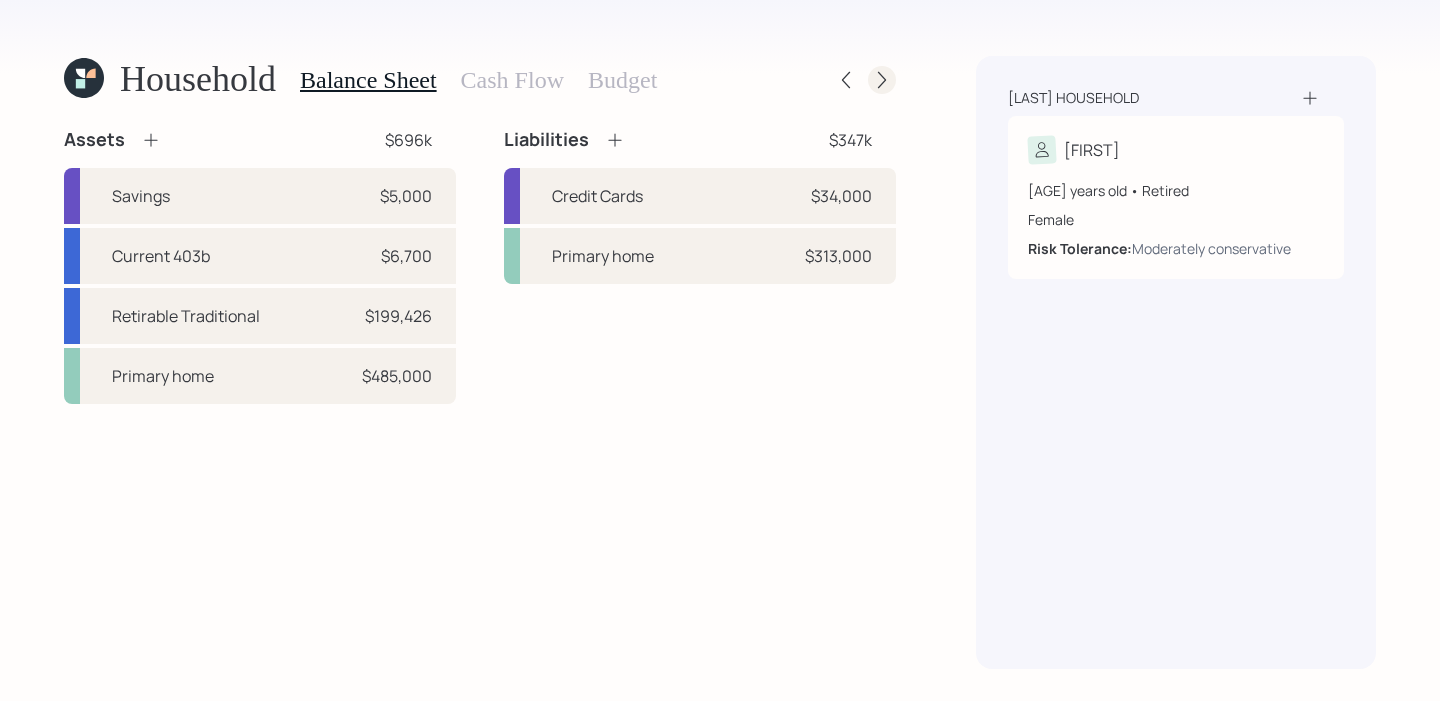 click at bounding box center (882, 80) 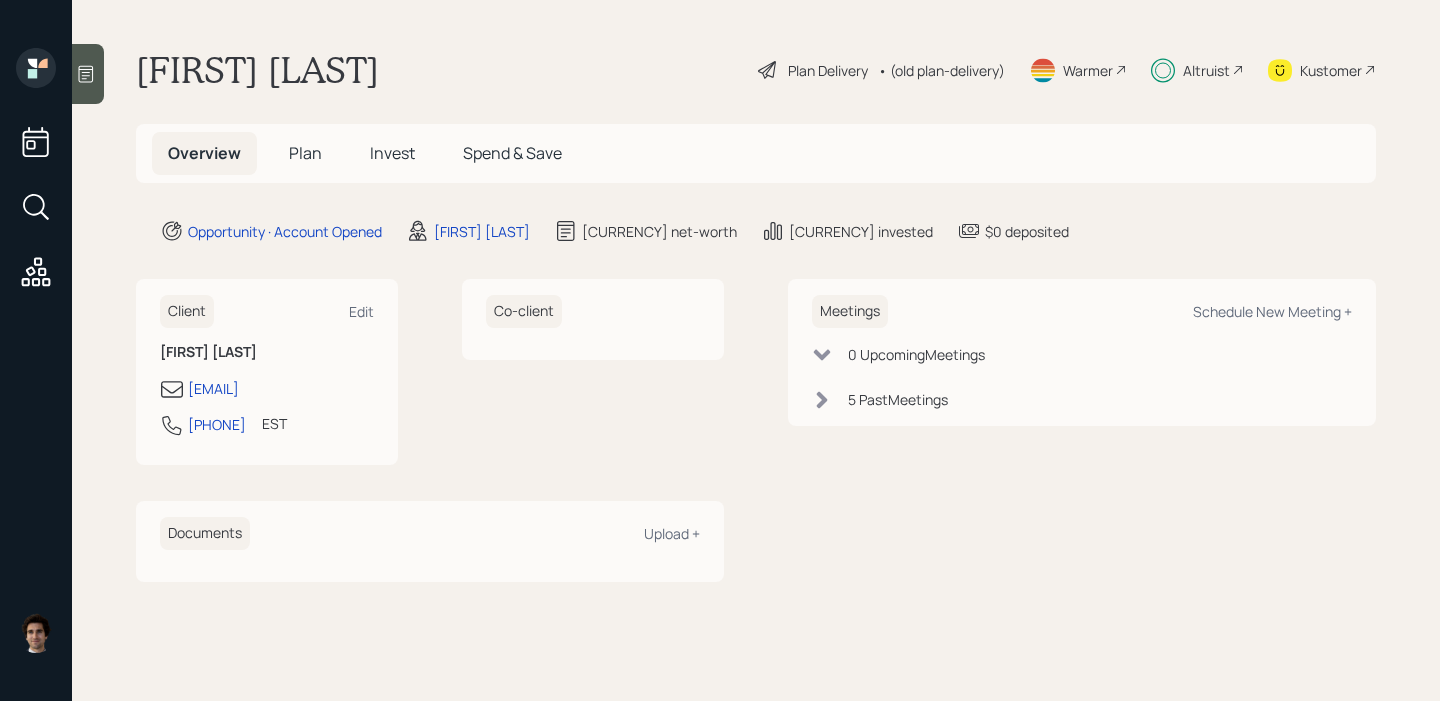 scroll, scrollTop: 0, scrollLeft: 0, axis: both 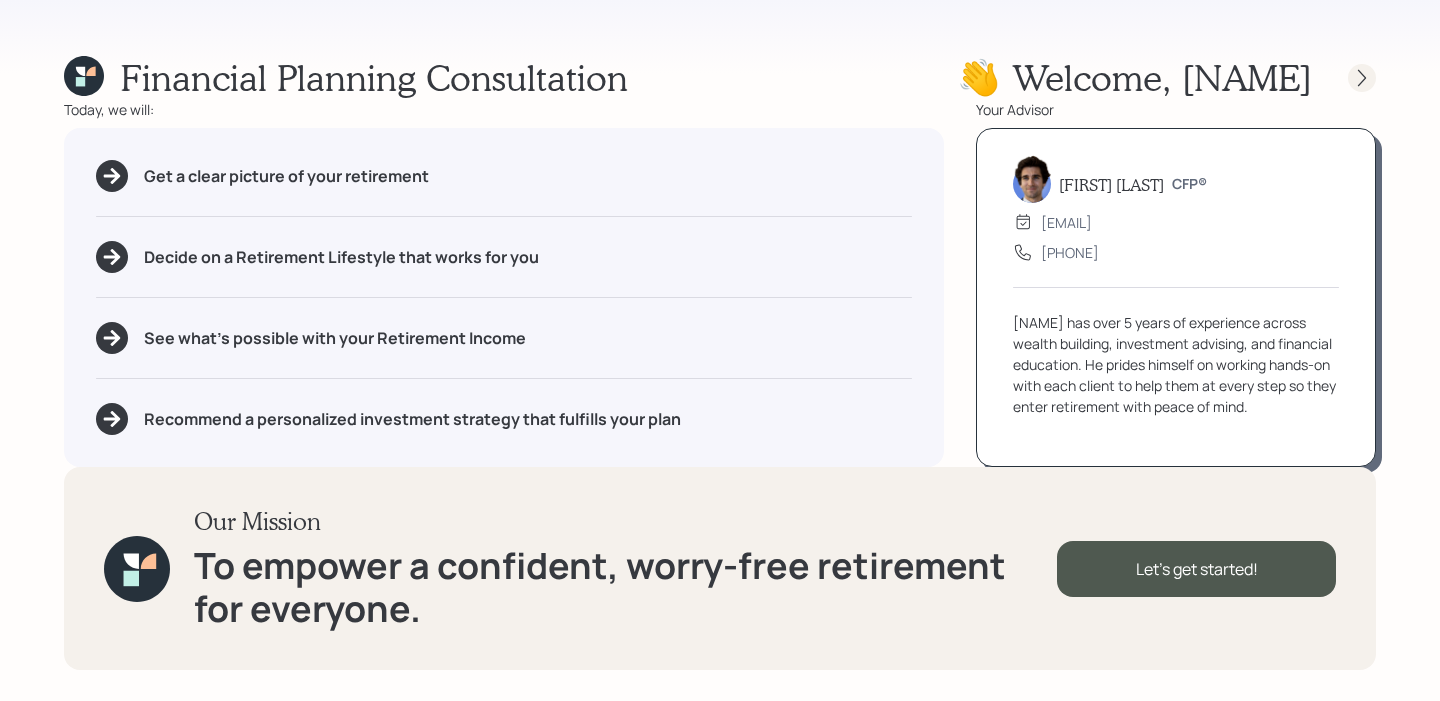 click at bounding box center [1362, 78] 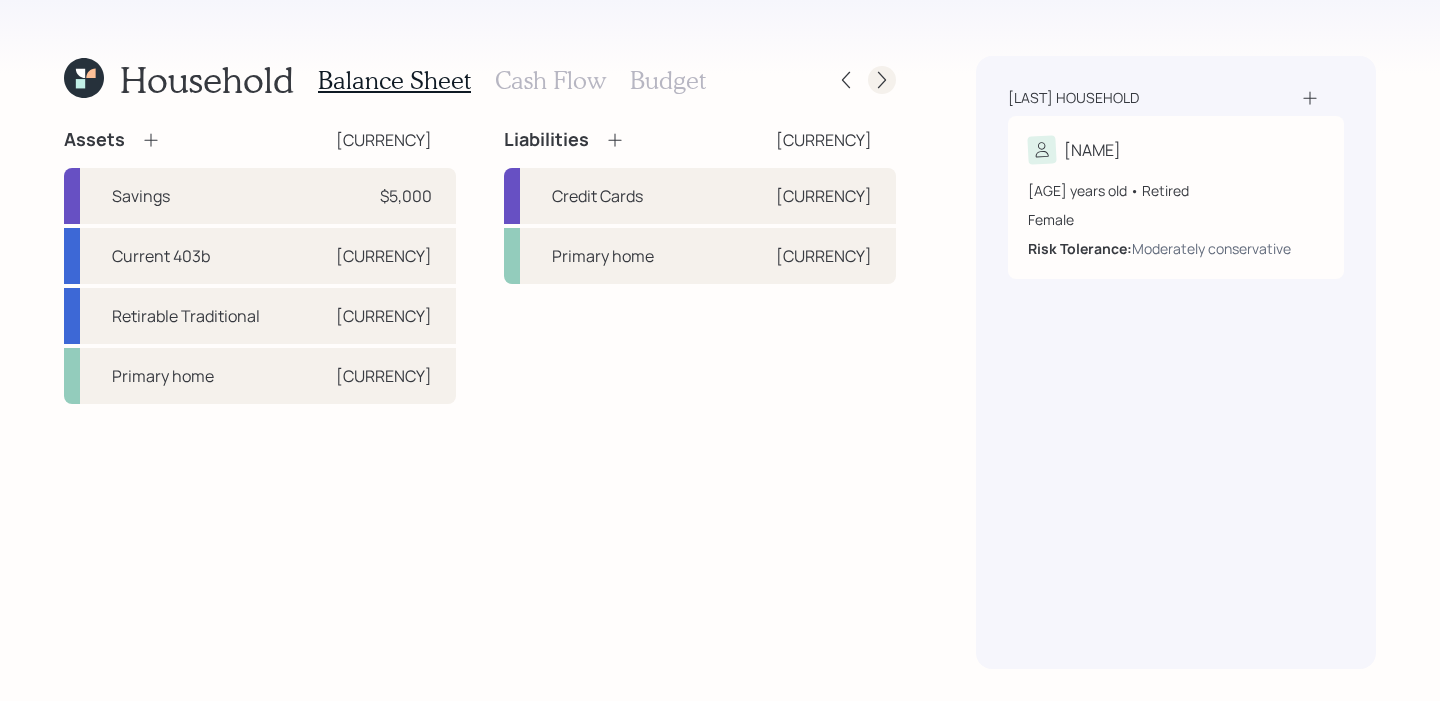 click at bounding box center (882, 80) 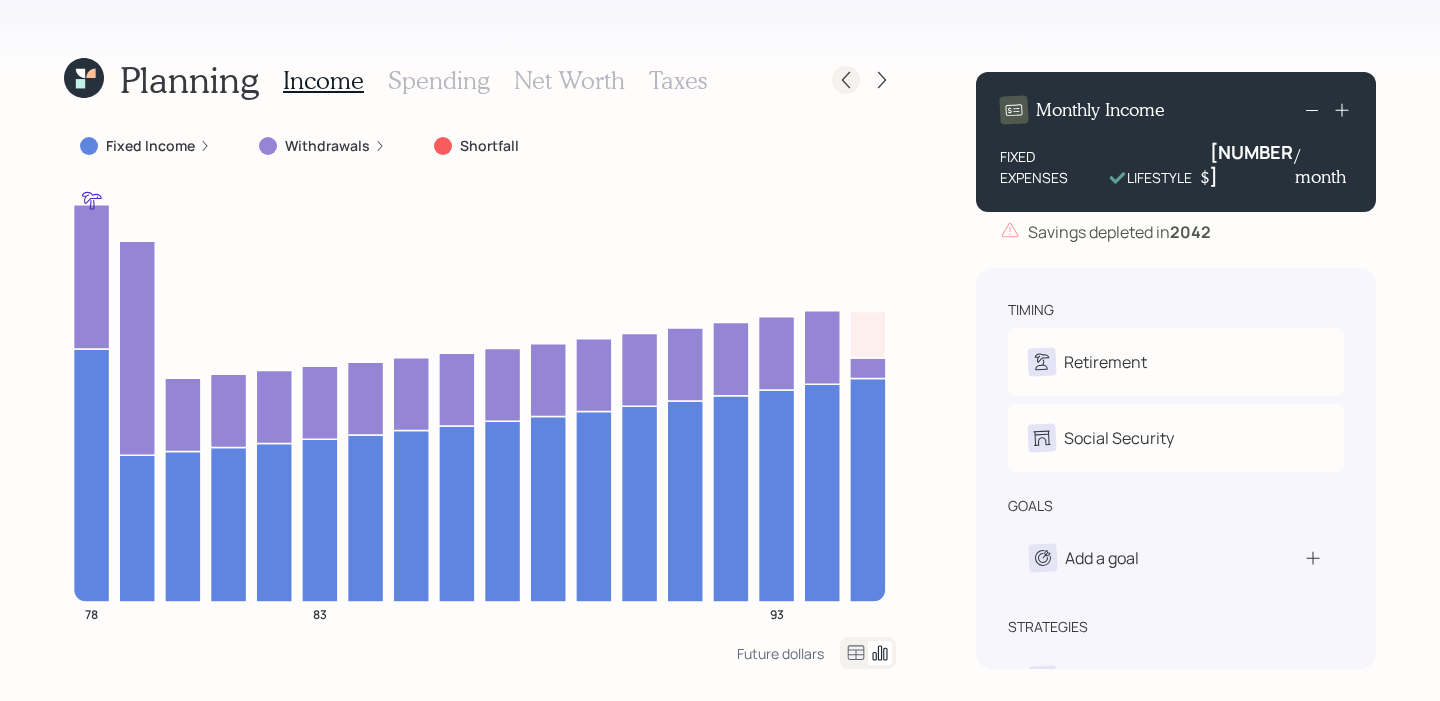 click at bounding box center (846, 80) 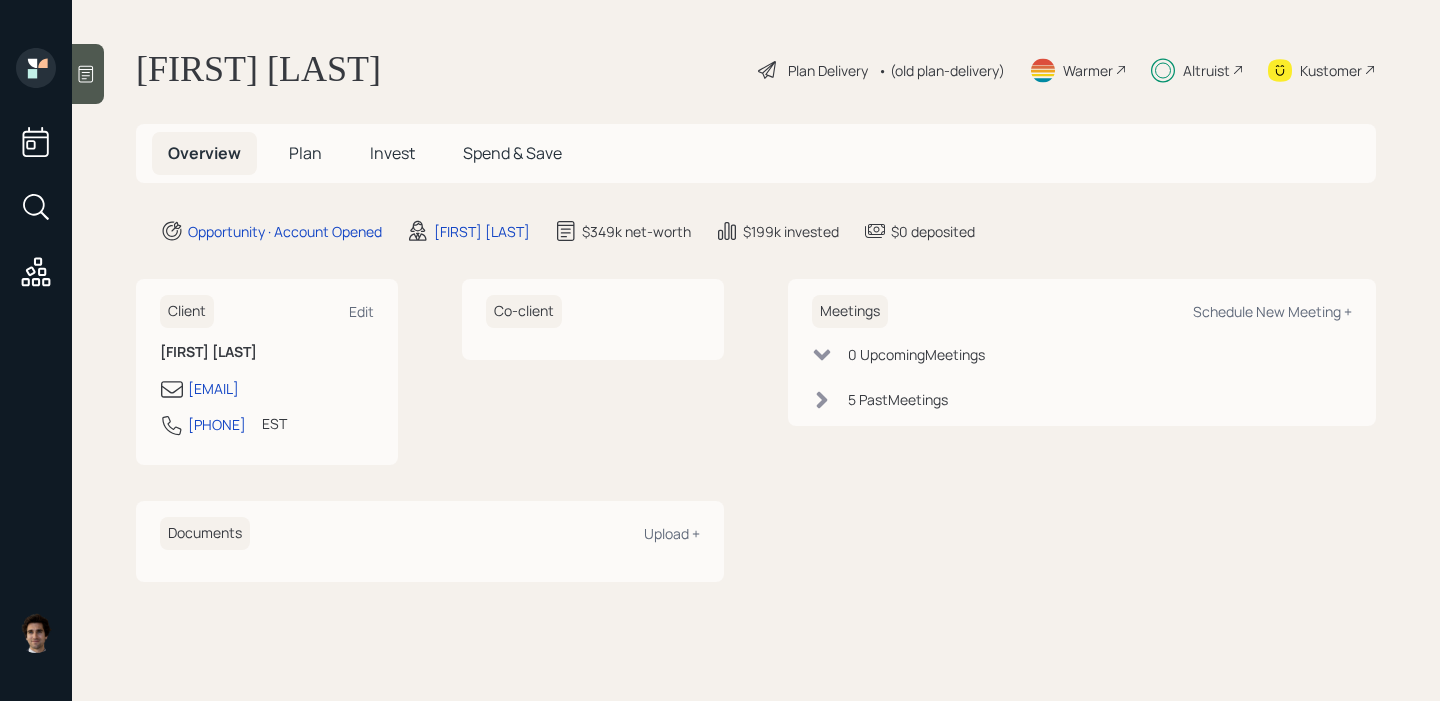 scroll, scrollTop: 0, scrollLeft: 0, axis: both 